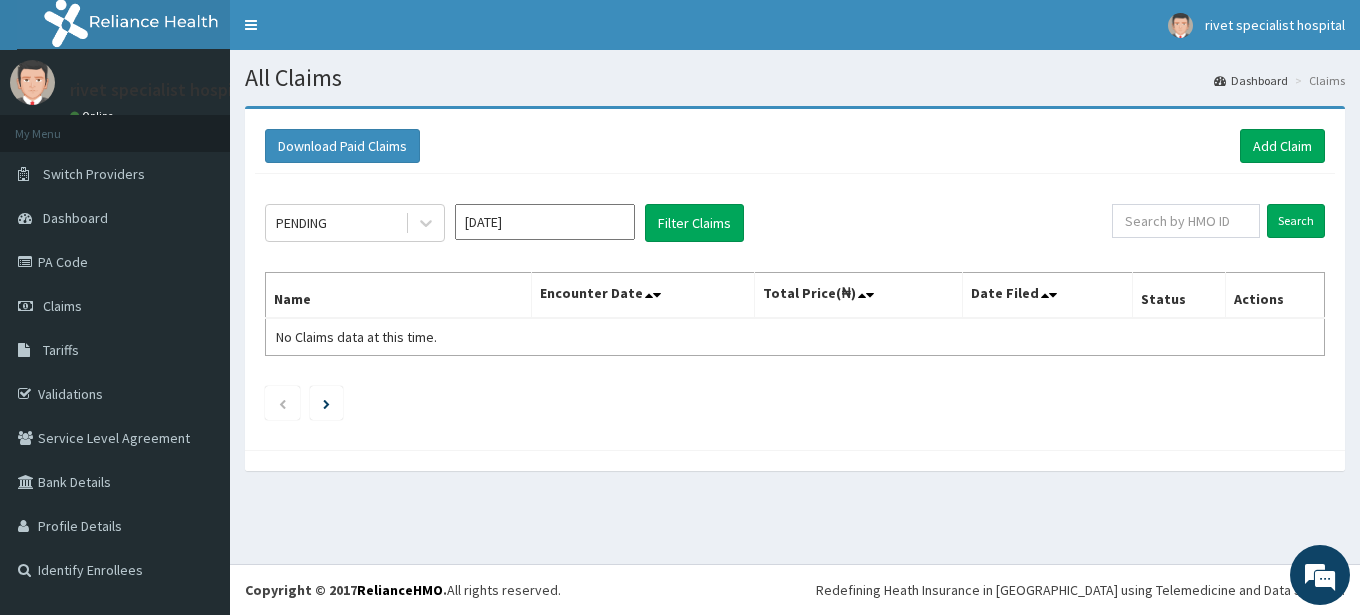 click on "Add Claim" at bounding box center [1282, 146] 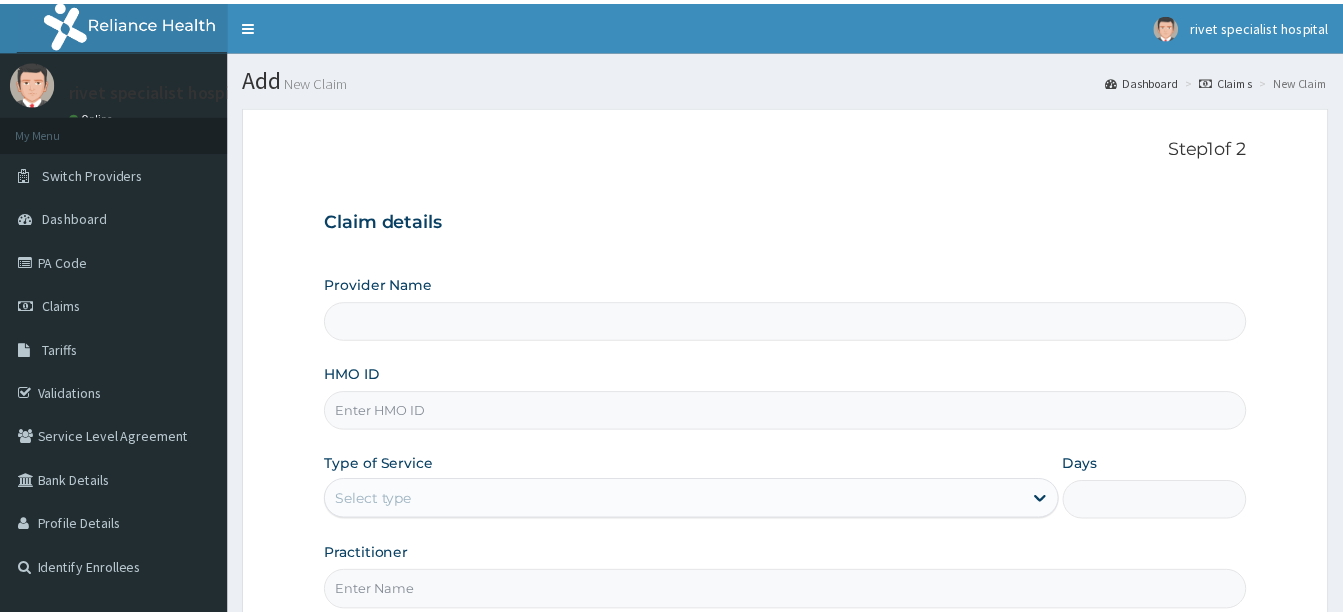 scroll, scrollTop: 0, scrollLeft: 0, axis: both 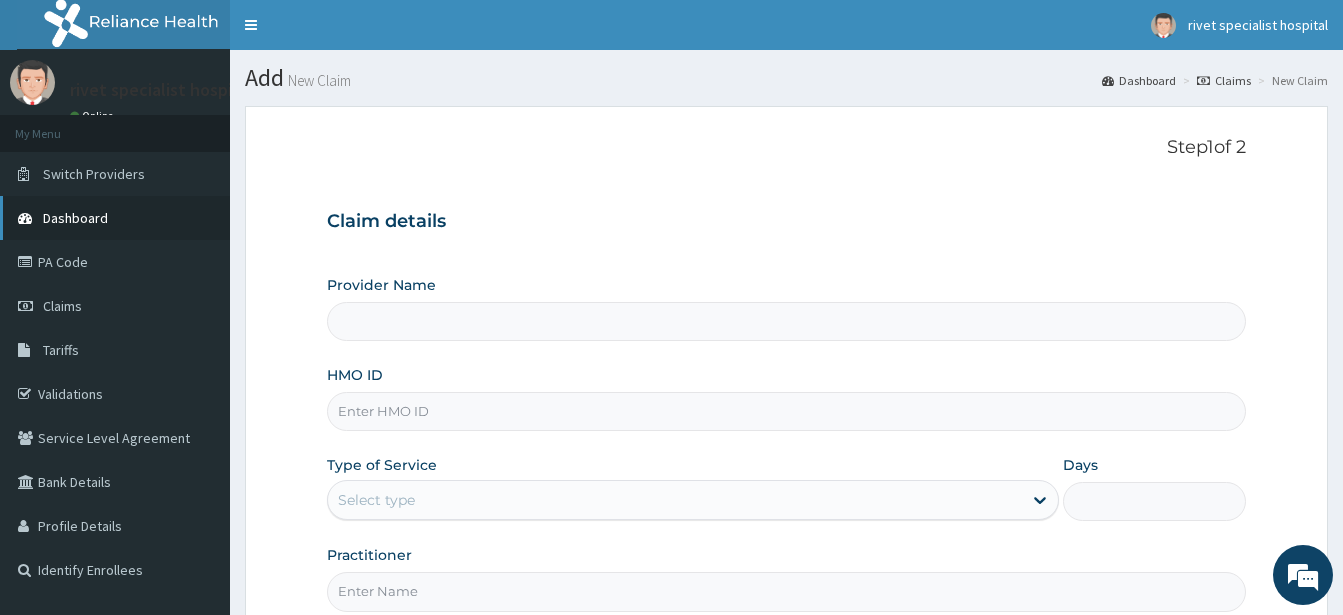 click on "Dashboard" at bounding box center (75, 218) 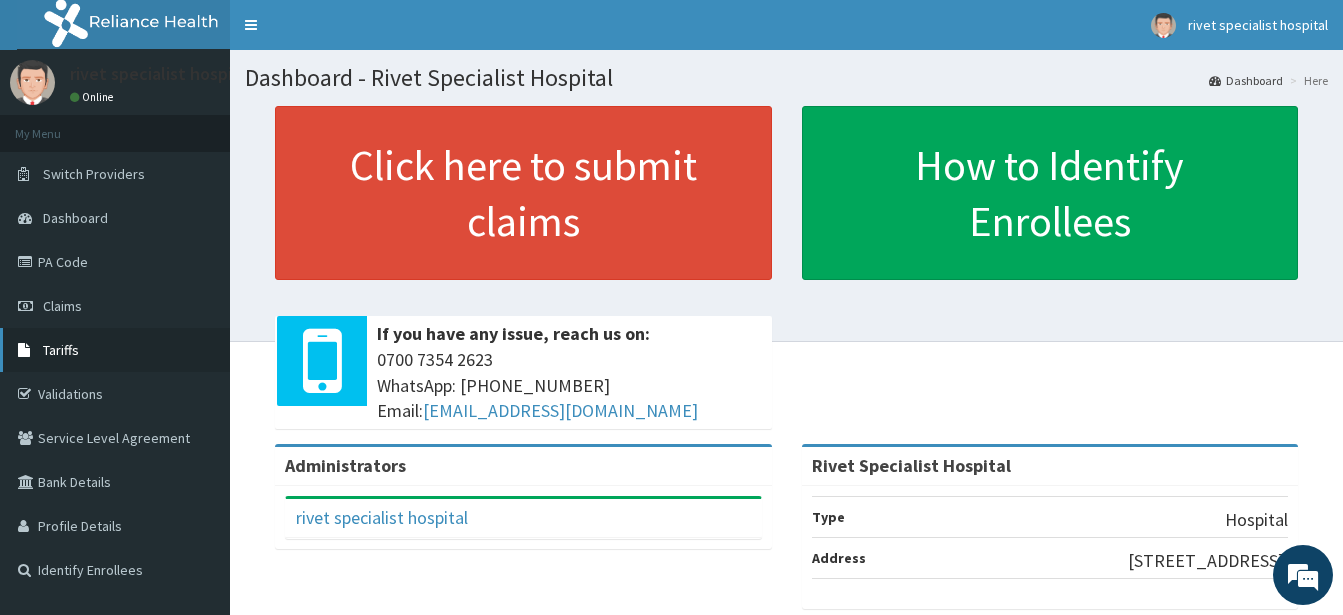scroll, scrollTop: 0, scrollLeft: 0, axis: both 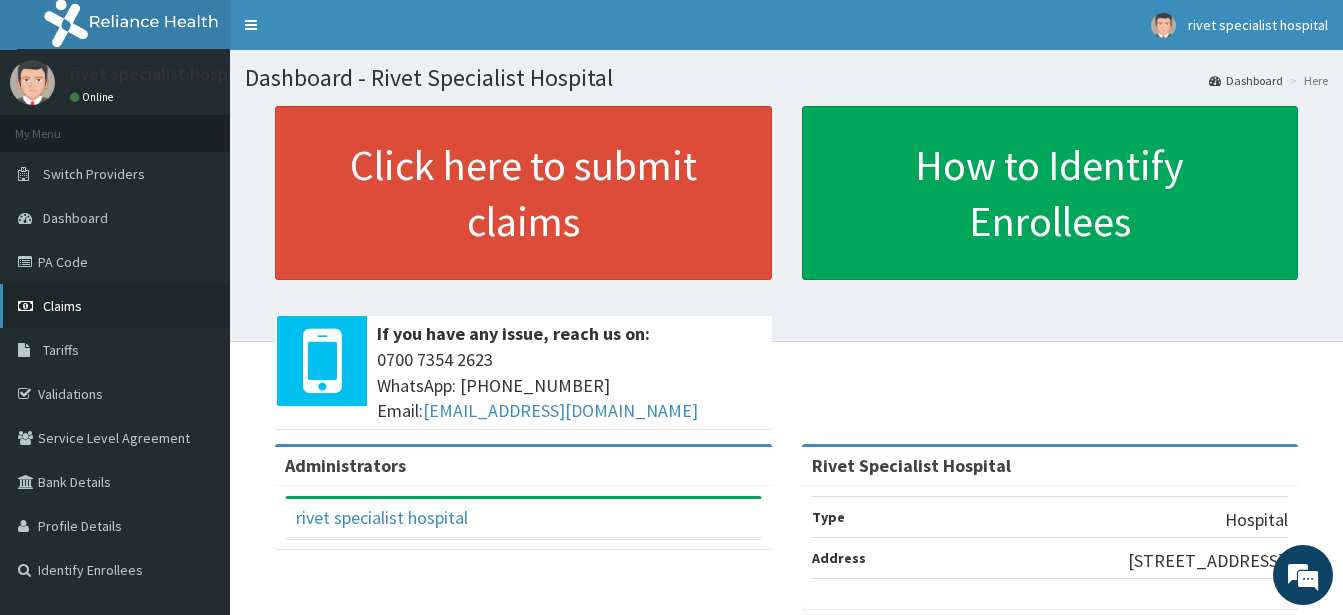 click on "Claims" at bounding box center (115, 306) 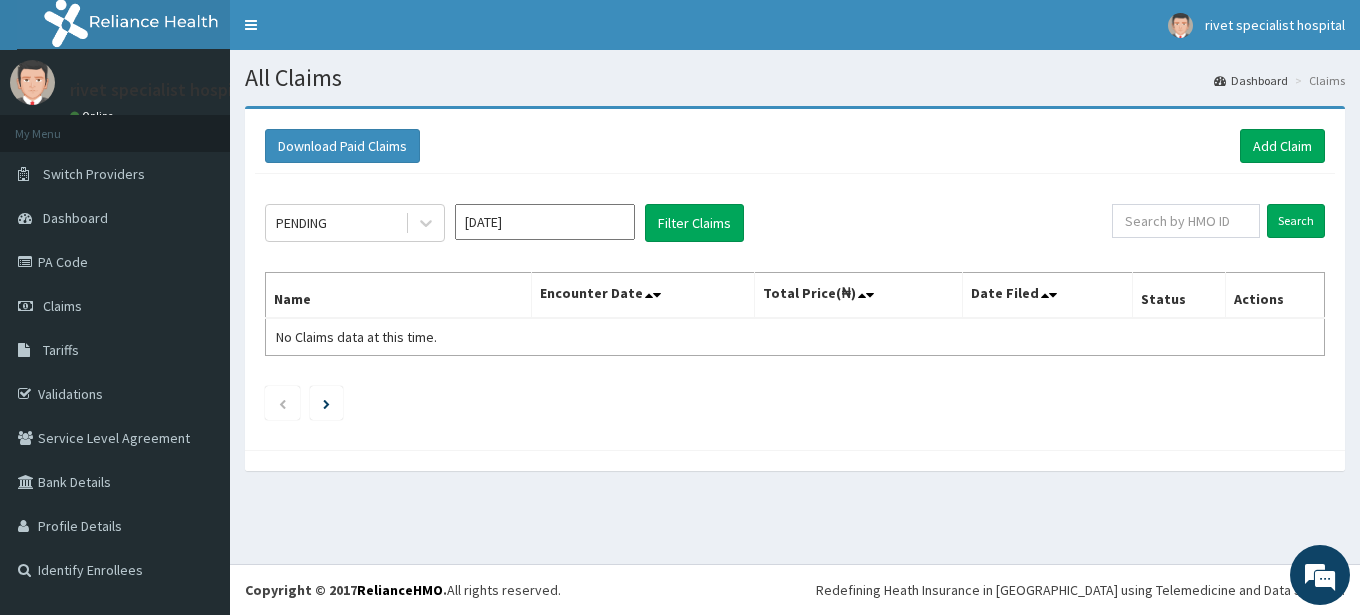 scroll, scrollTop: 0, scrollLeft: 0, axis: both 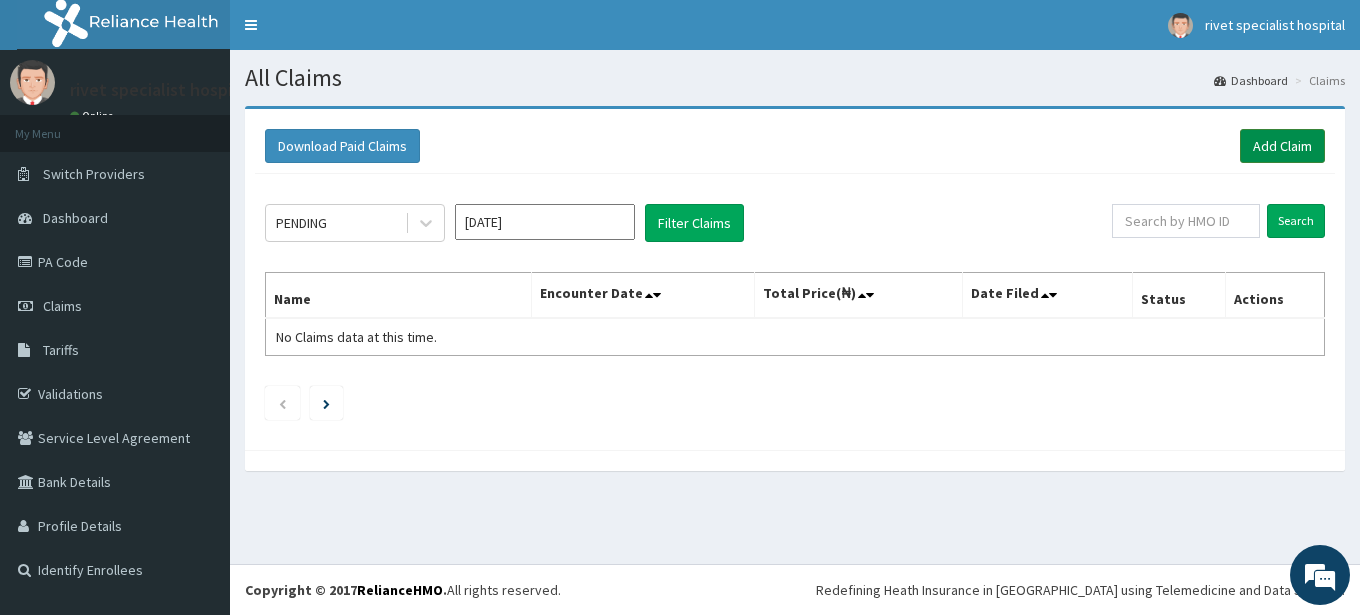 click on "Add Claim" at bounding box center (1282, 146) 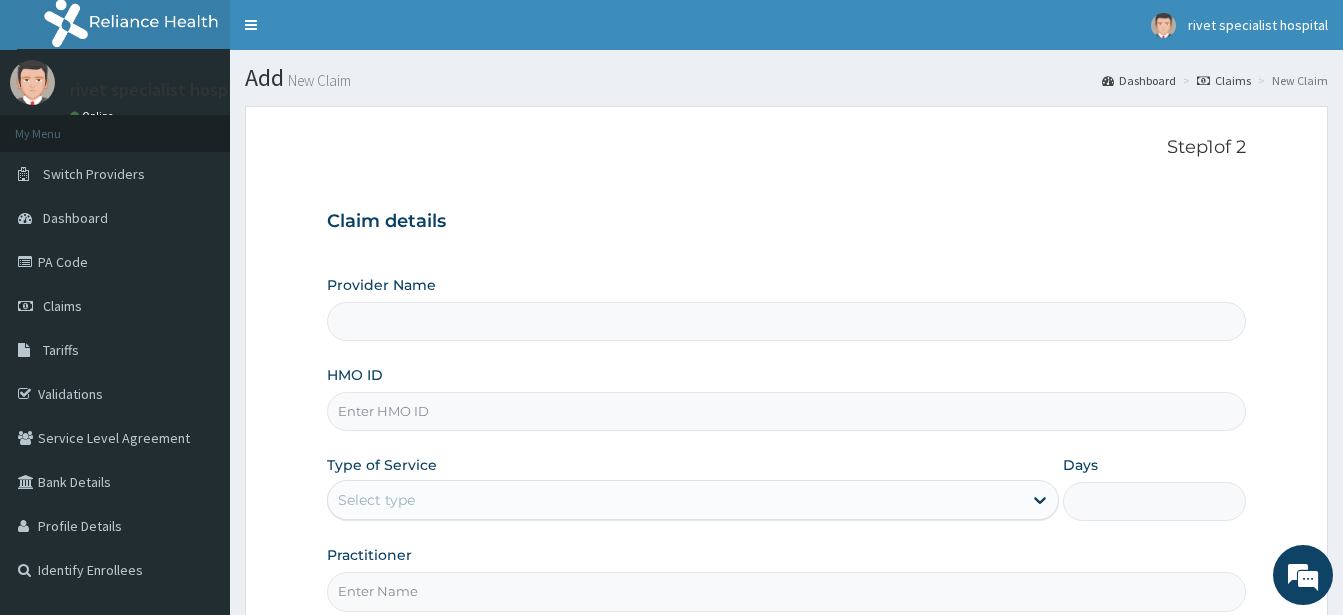 type on "Rivet Specialist Hospital" 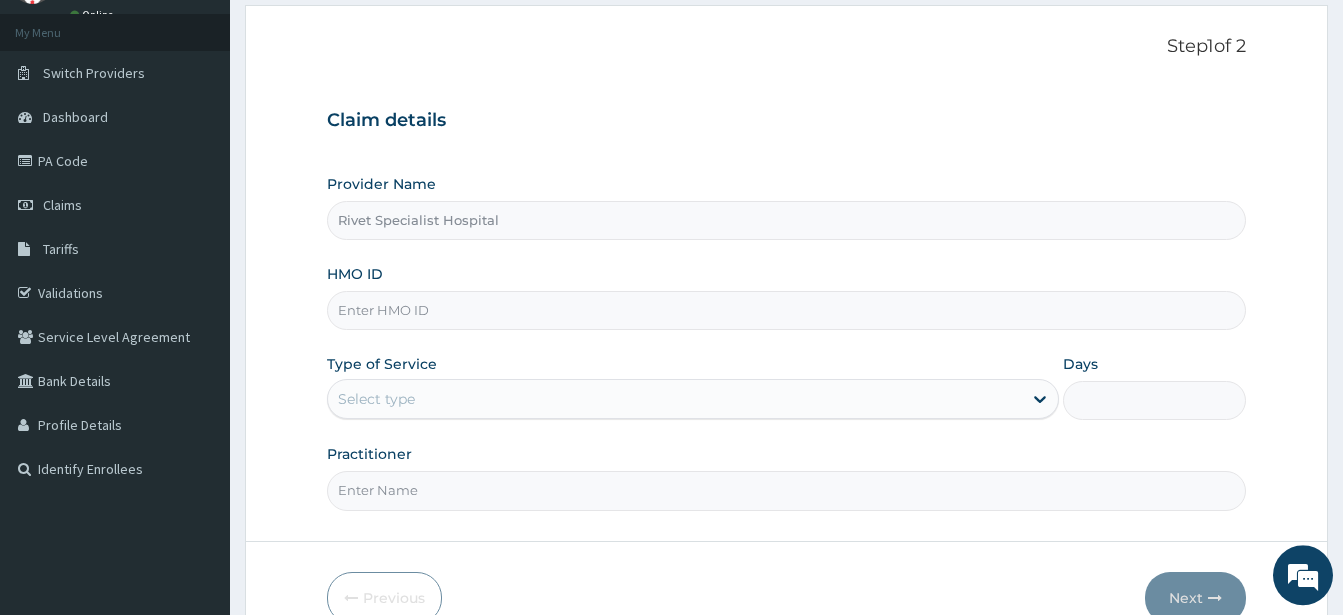 scroll, scrollTop: 102, scrollLeft: 0, axis: vertical 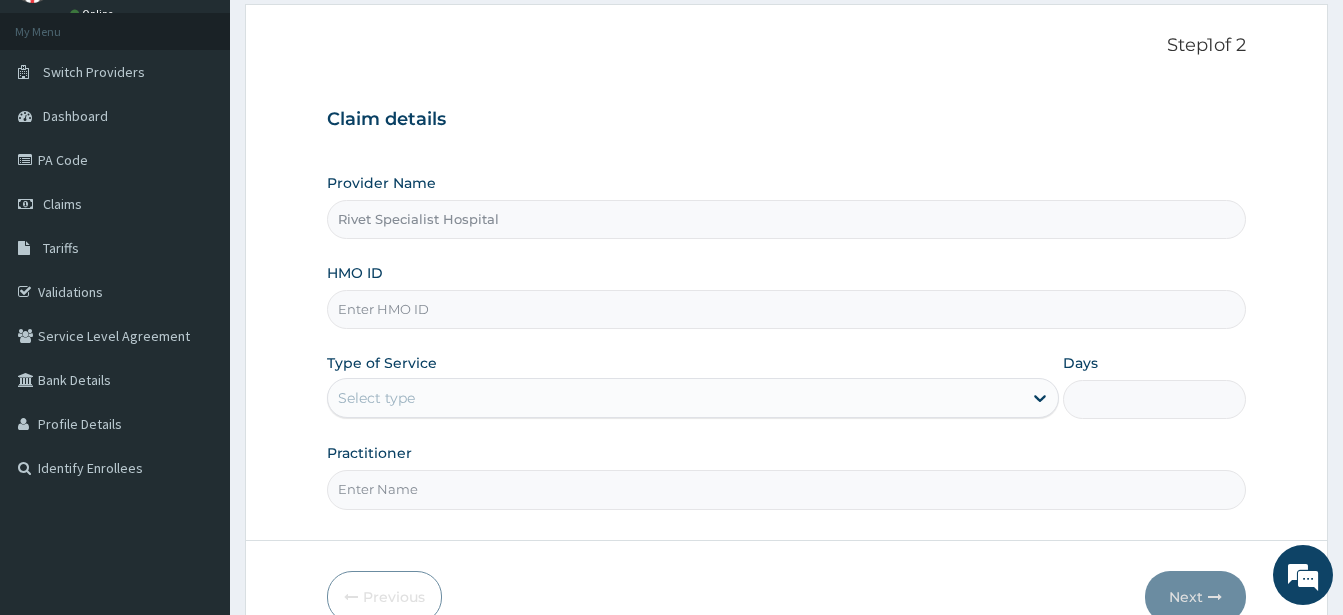 click on "HMO ID" at bounding box center [786, 309] 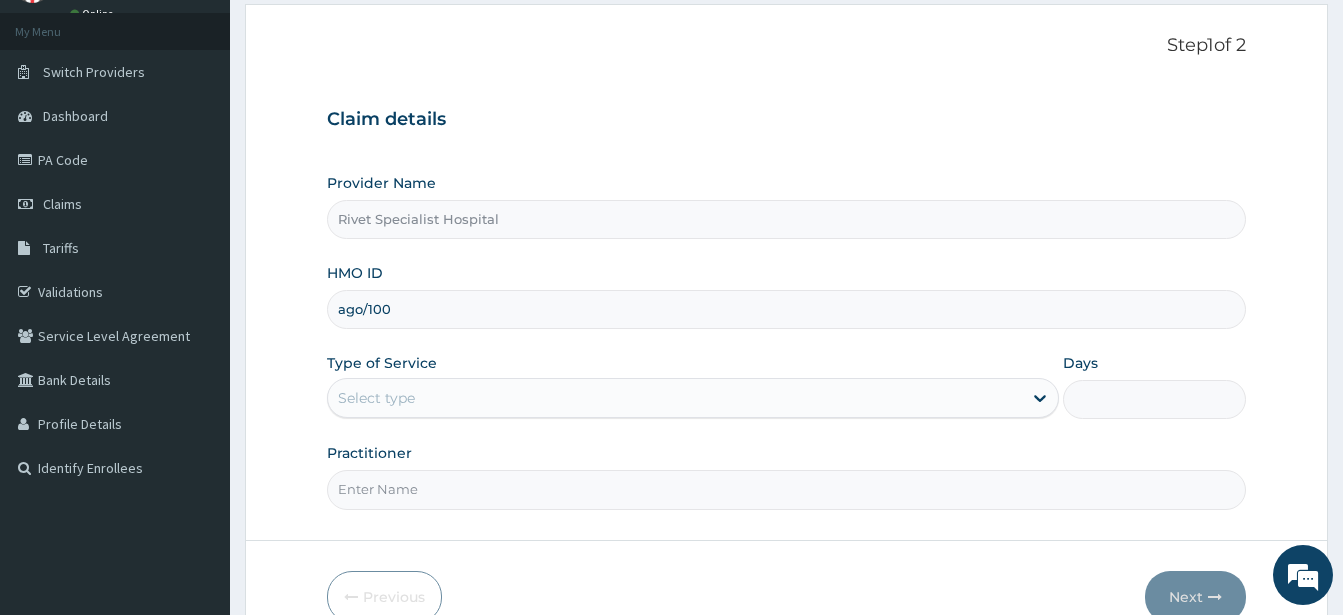scroll, scrollTop: 0, scrollLeft: 0, axis: both 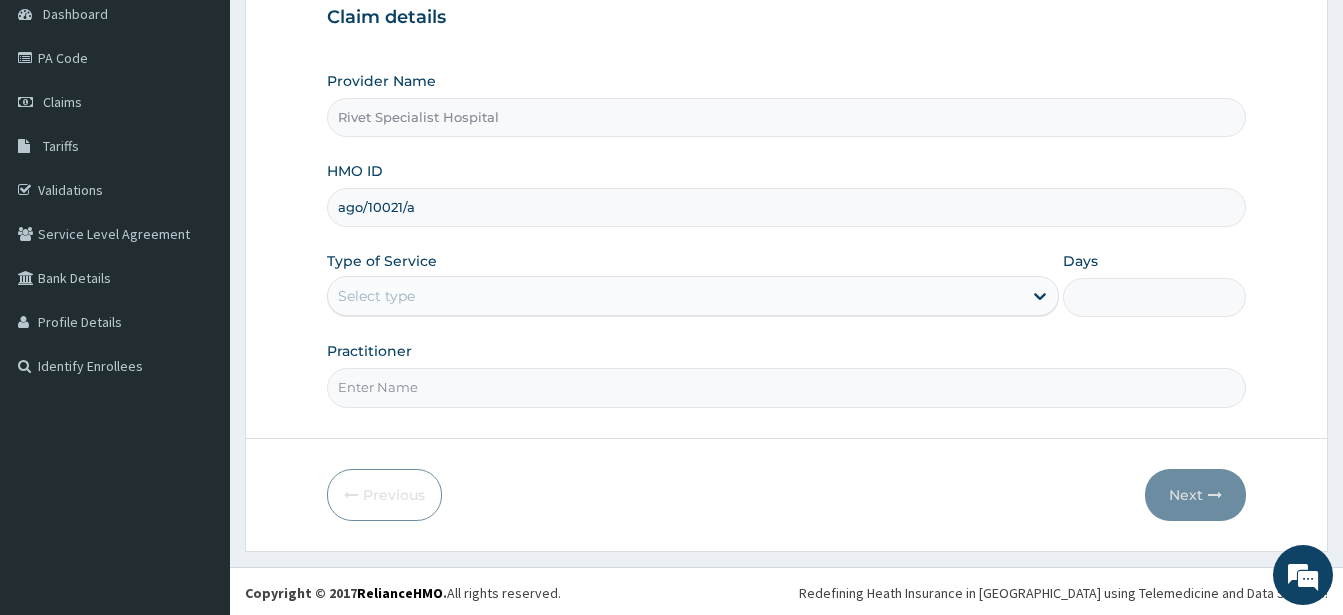 type on "ago/10021/a" 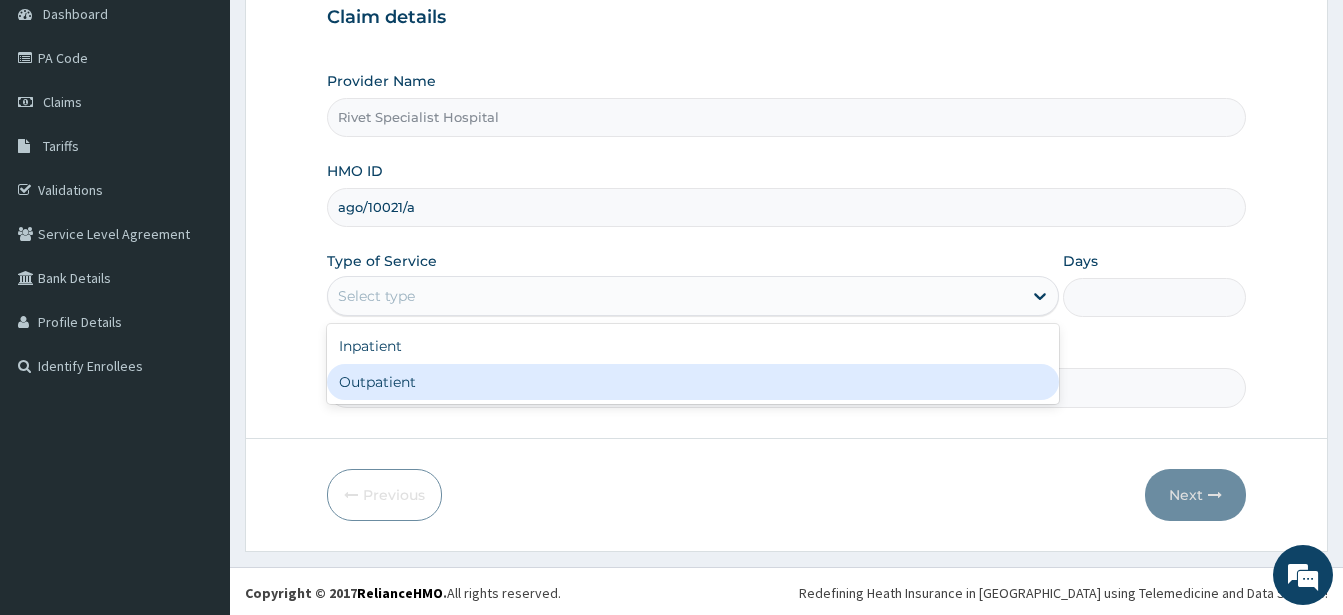 click on "Outpatient" at bounding box center (693, 382) 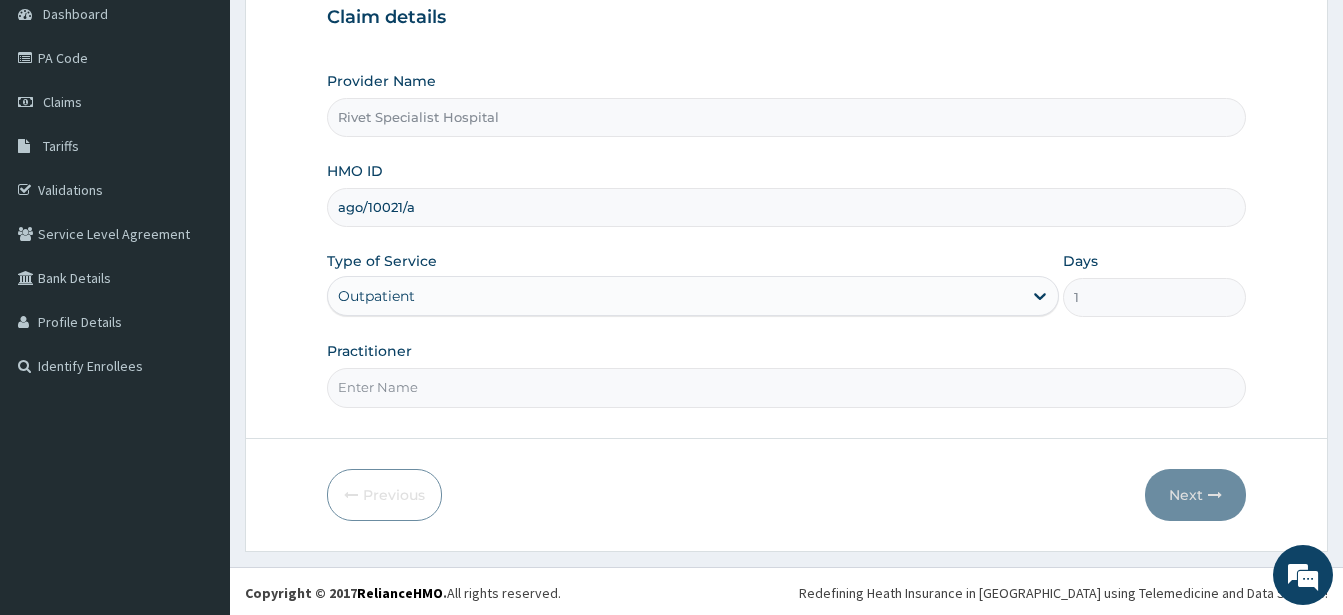 click on "Practitioner" at bounding box center [786, 387] 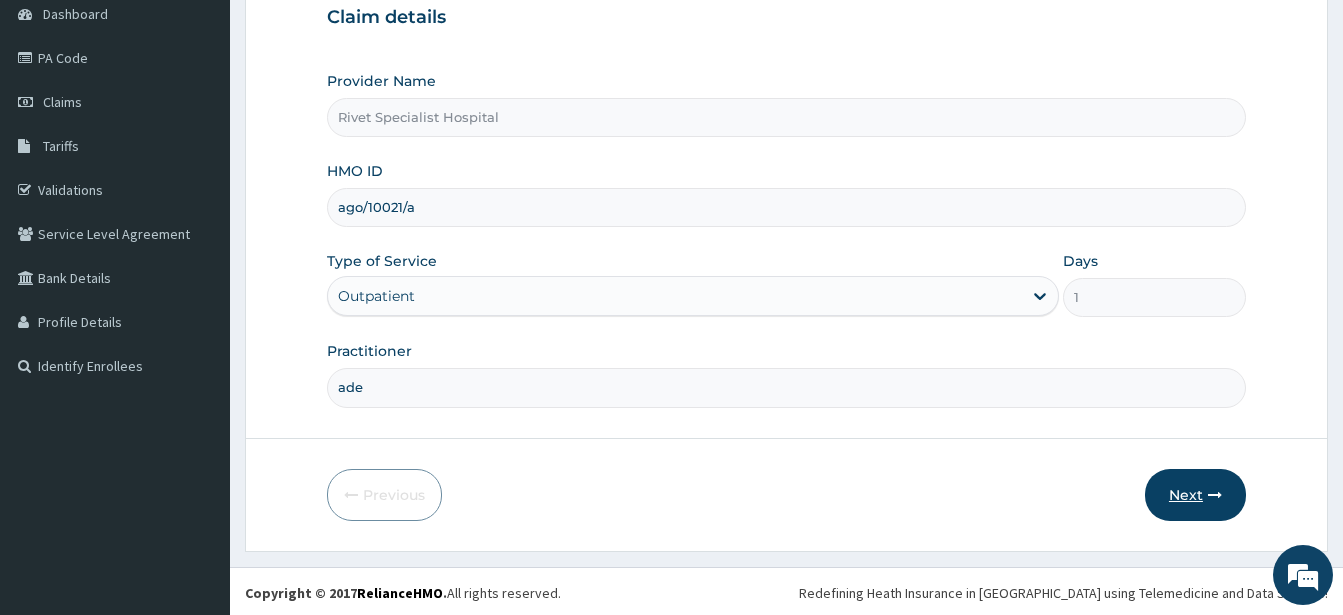 type on "ade" 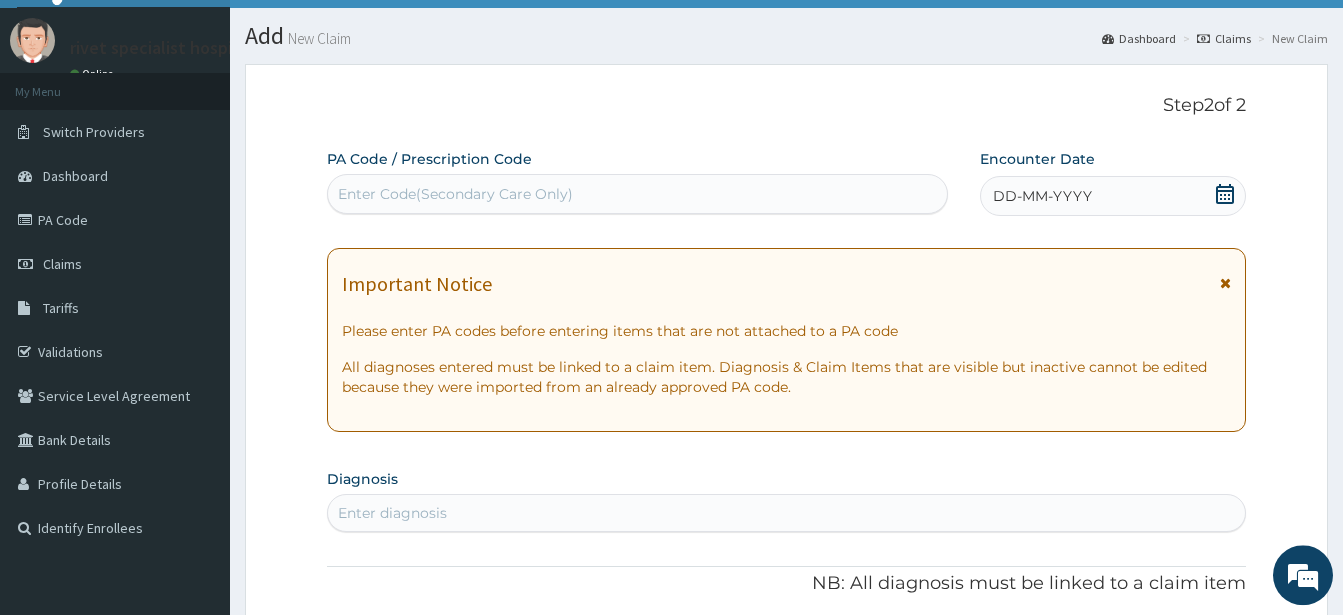 scroll, scrollTop: 0, scrollLeft: 0, axis: both 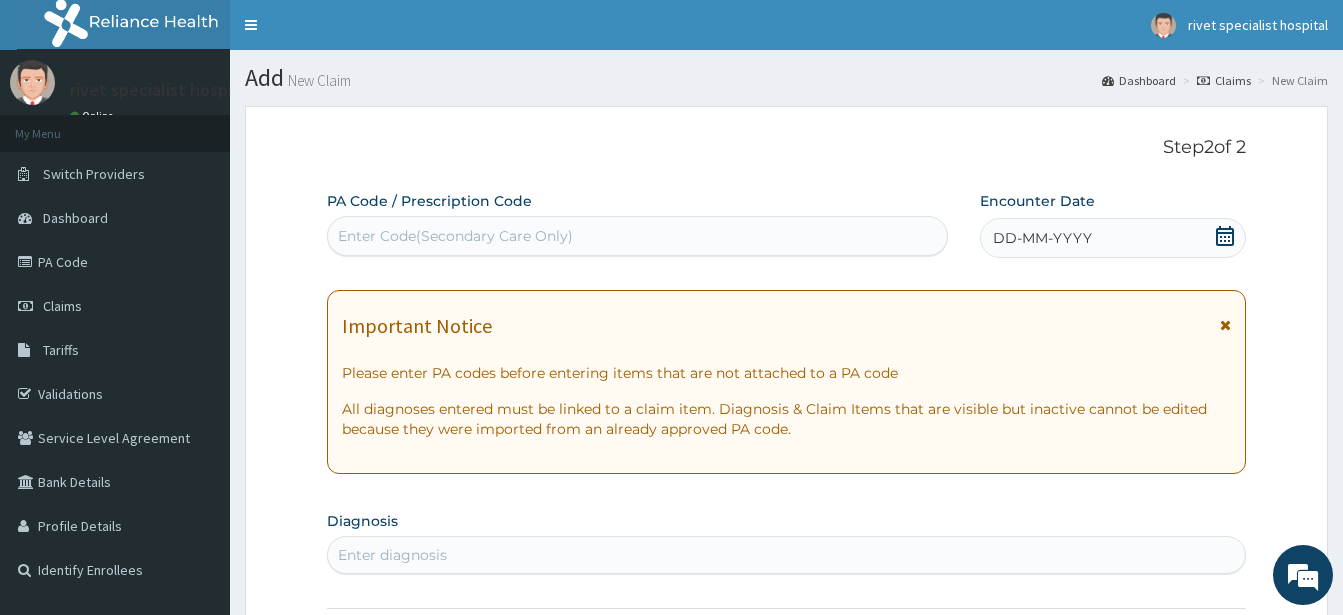 click on "Enter Code(Secondary Care Only)" at bounding box center [637, 236] 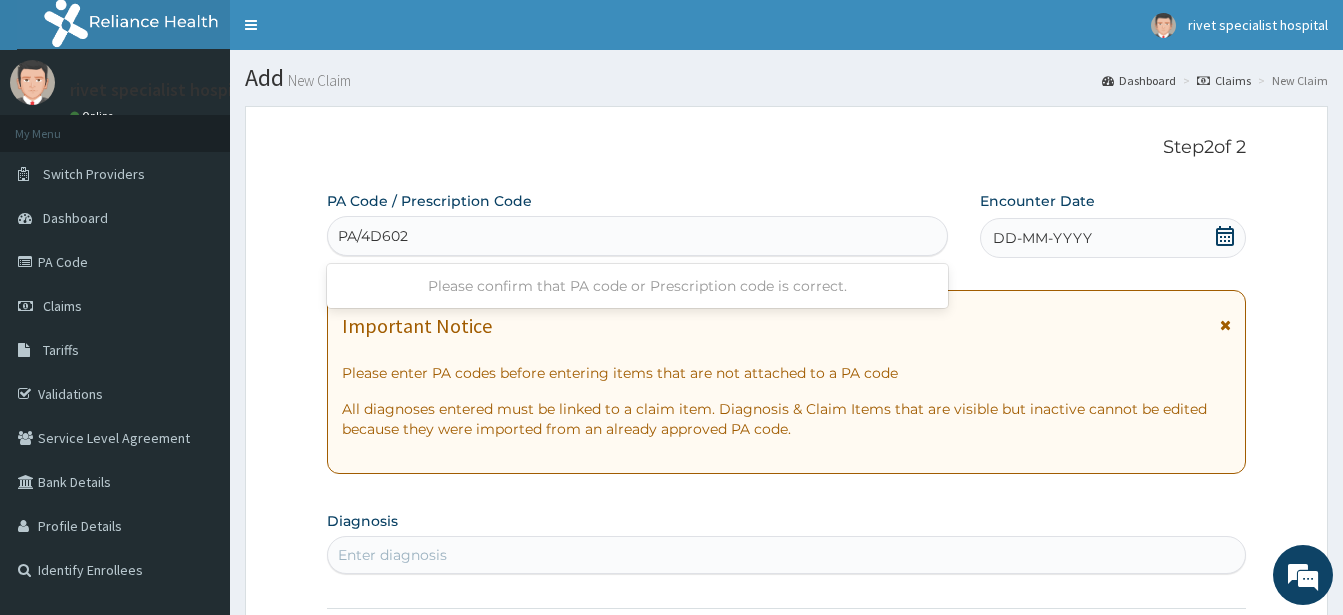 type on "PA/4D6023" 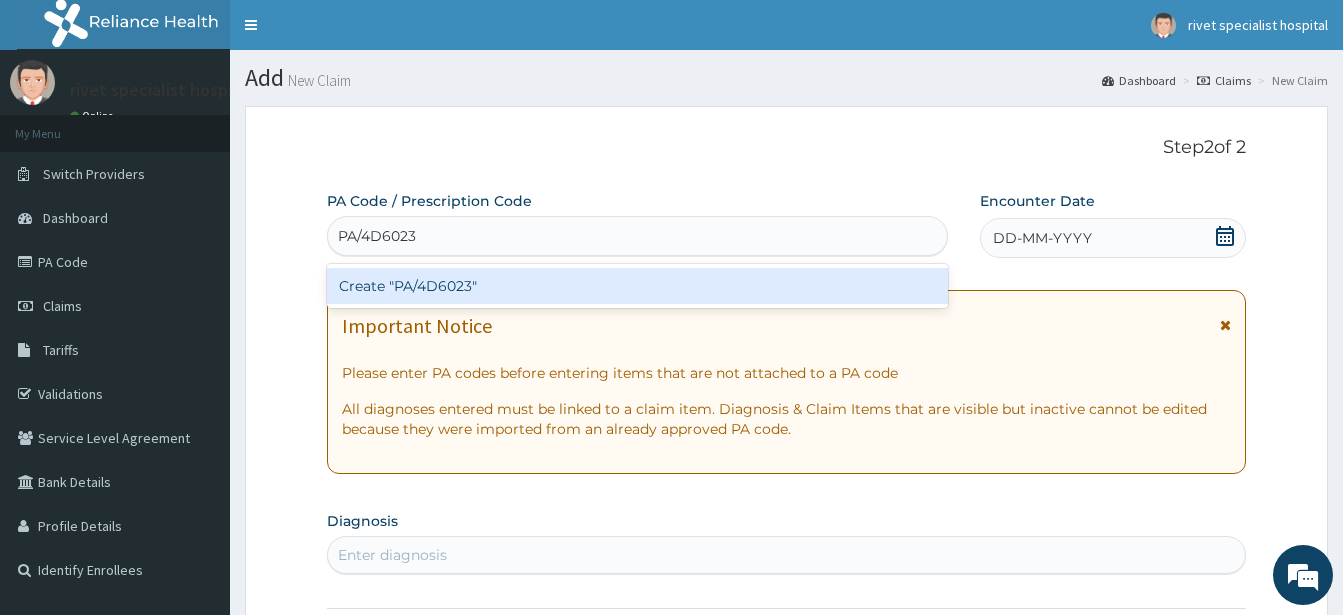 click on "Create "PA/4D6023"" at bounding box center (637, 286) 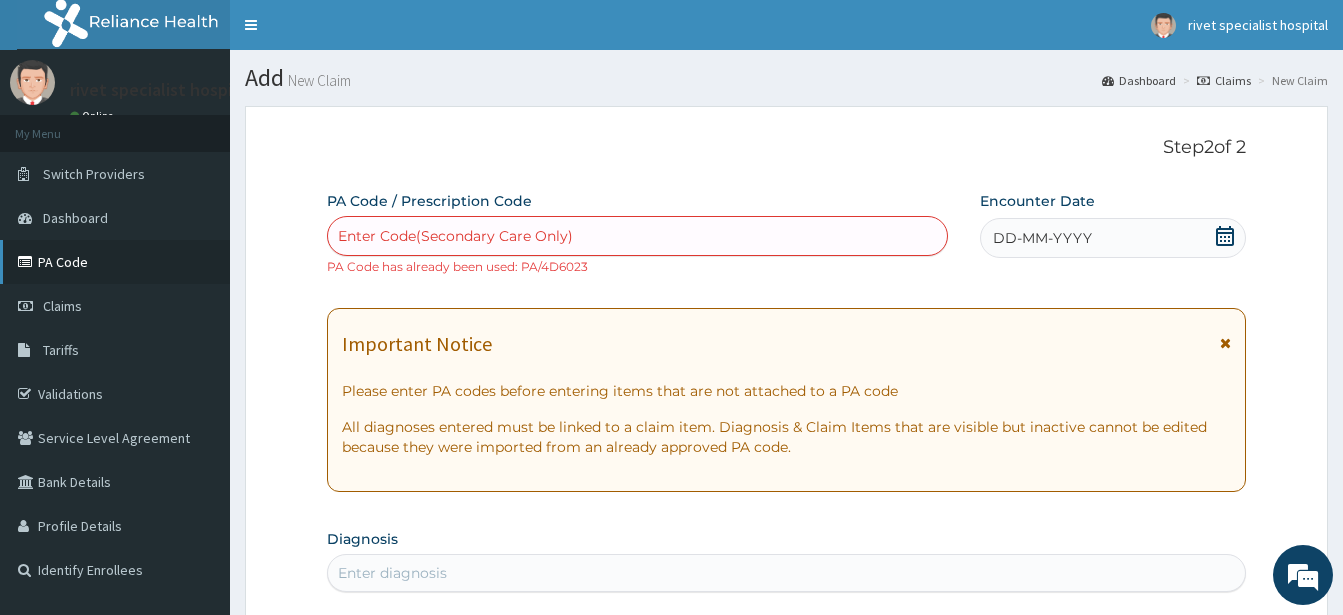 click on "PA Code" at bounding box center [115, 262] 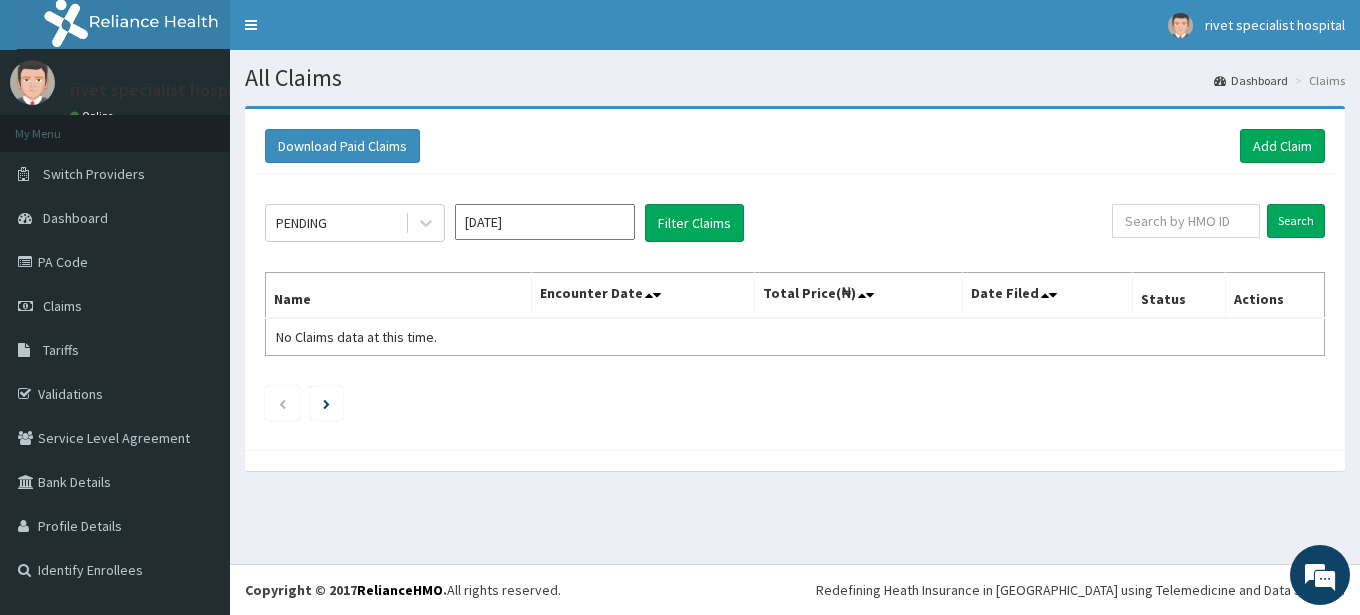 scroll, scrollTop: 0, scrollLeft: 0, axis: both 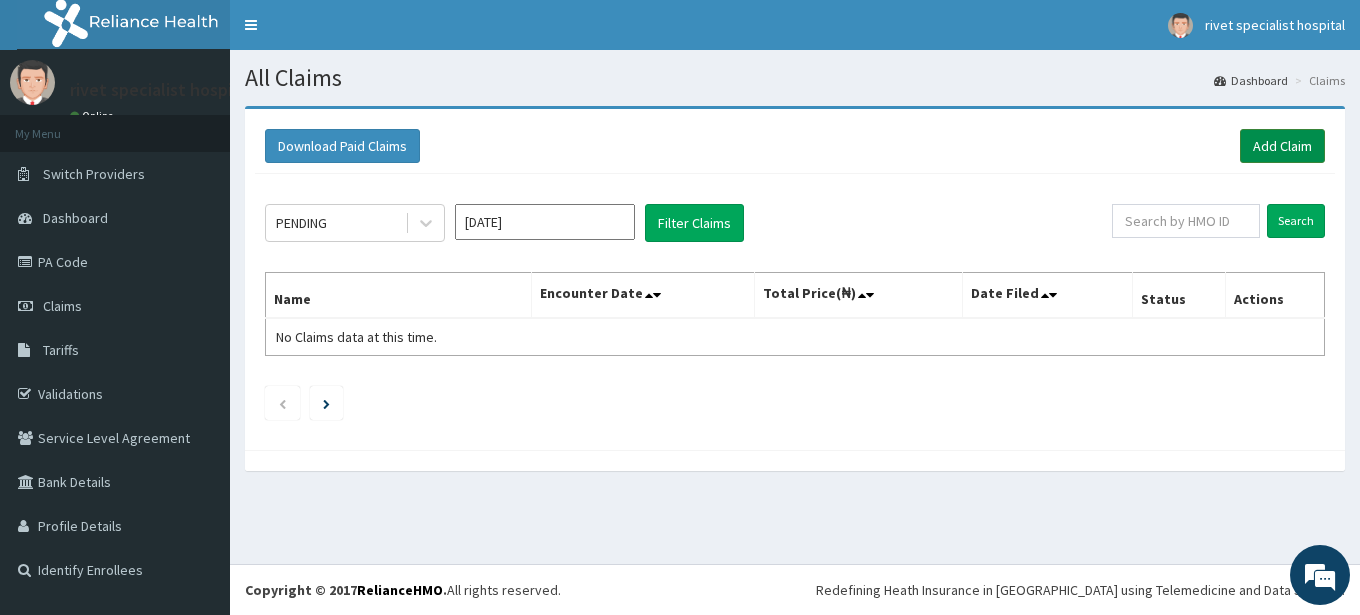 click on "Add Claim" at bounding box center (1282, 146) 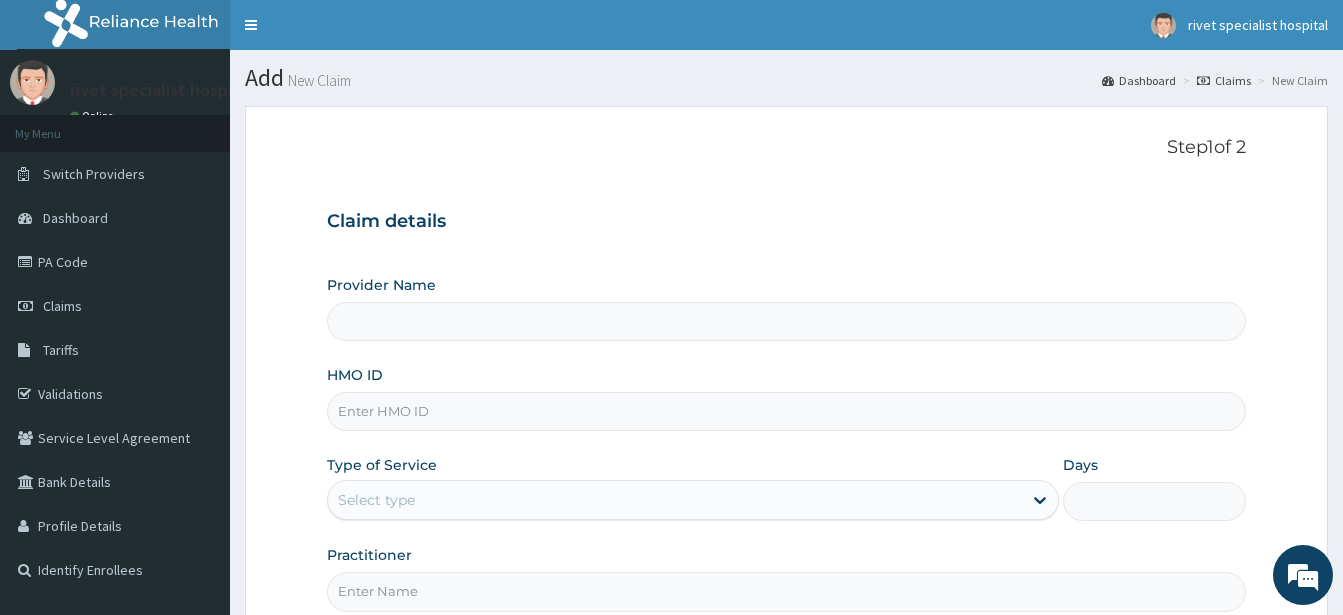 scroll, scrollTop: 0, scrollLeft: 0, axis: both 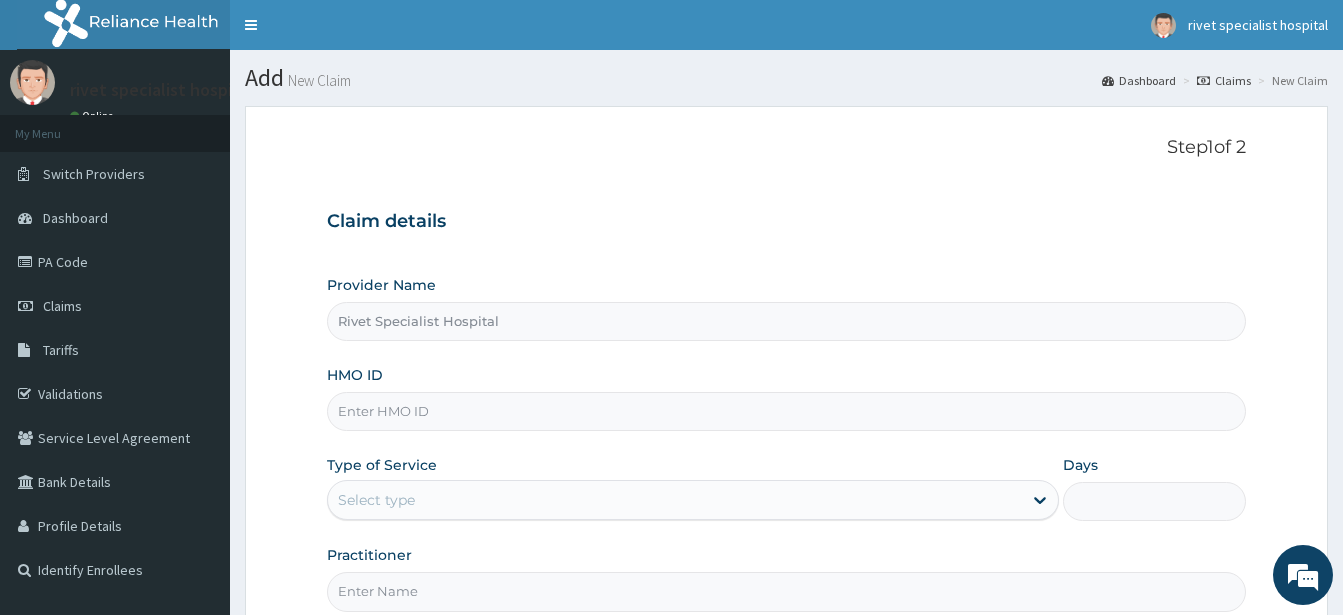 click on "HMO ID" at bounding box center (786, 411) 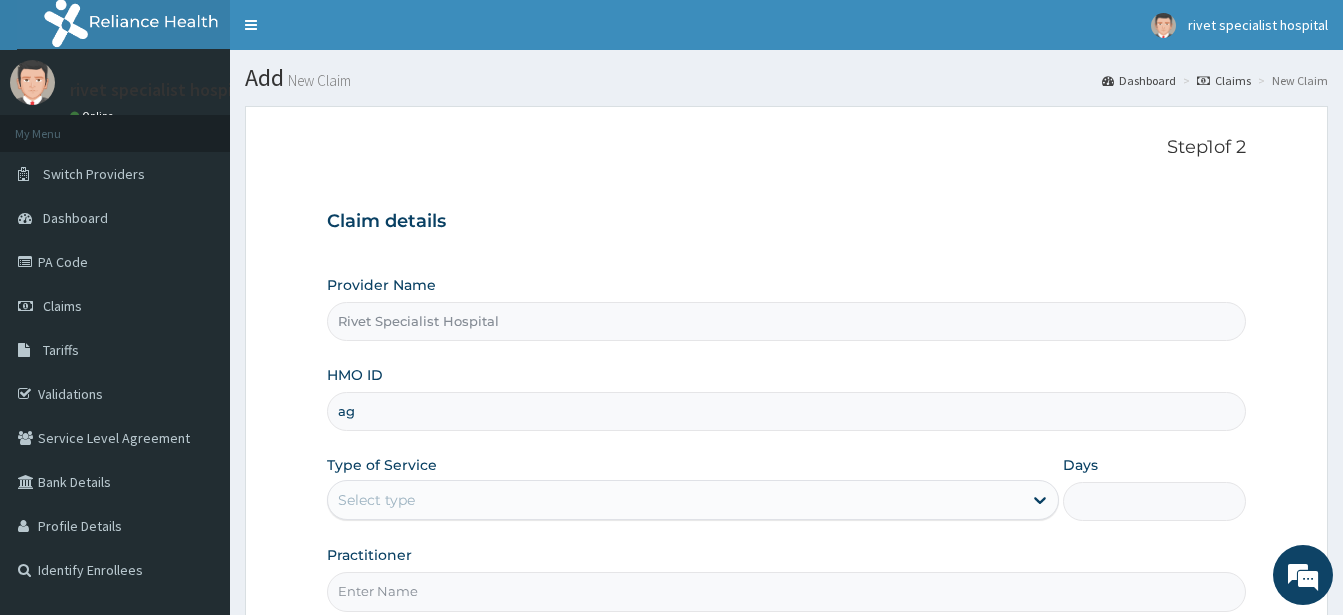 scroll, scrollTop: 0, scrollLeft: 0, axis: both 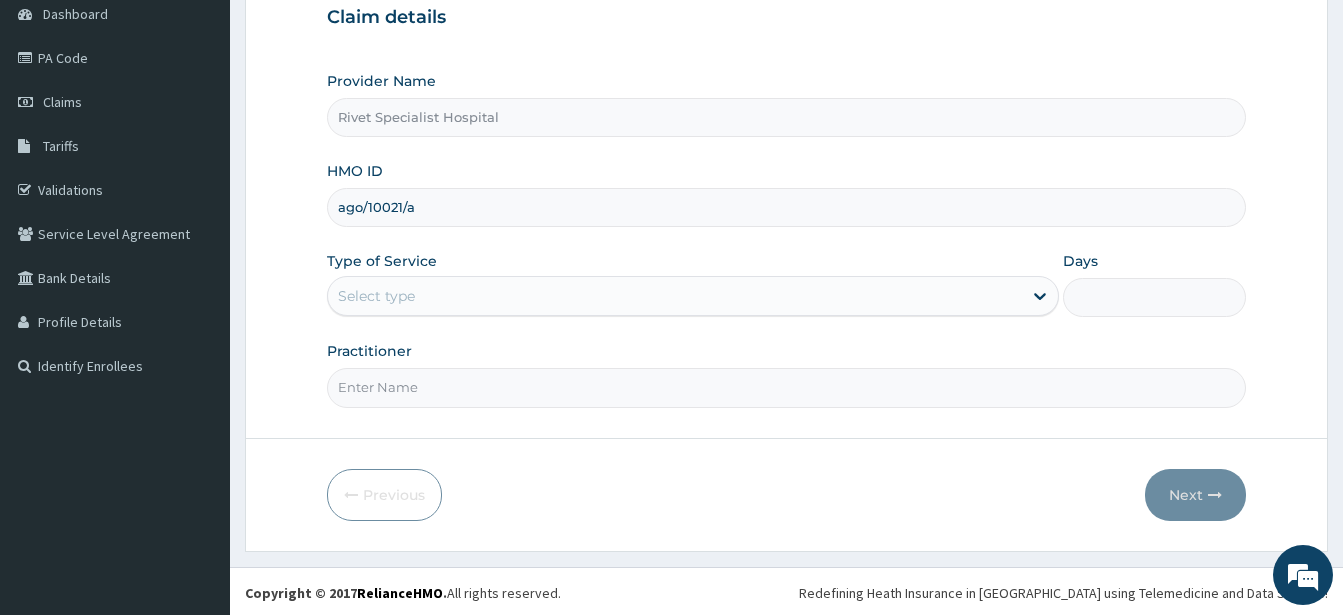 type on "ago/10021/a" 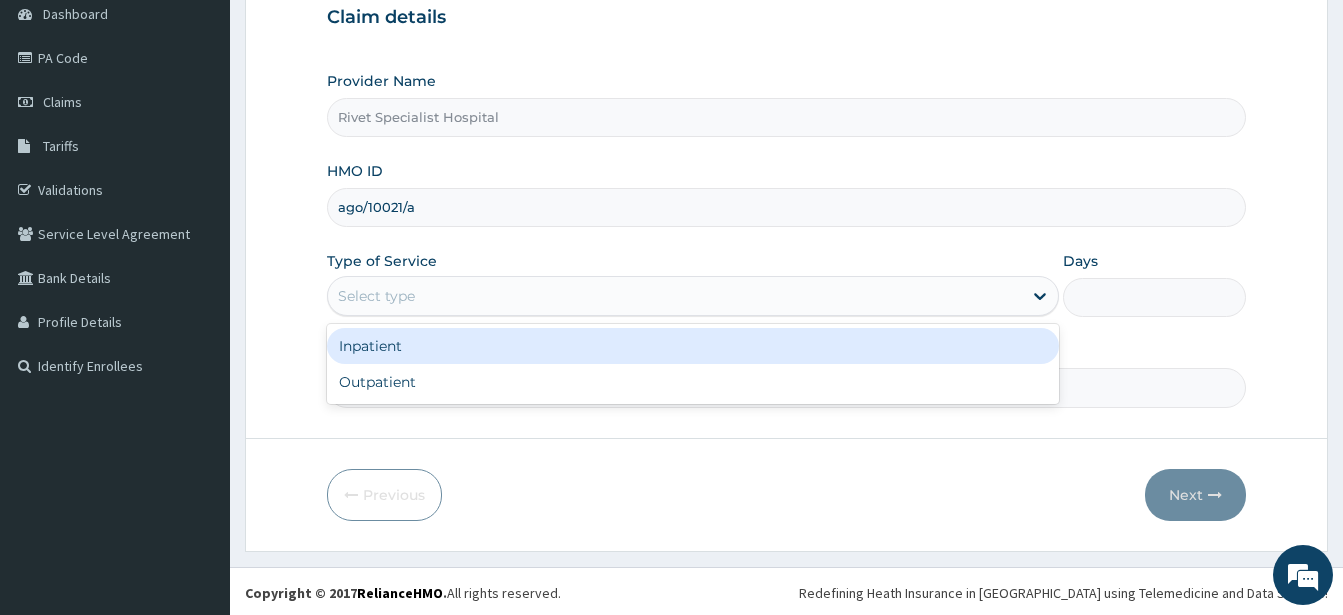 click on "Select type" at bounding box center [675, 296] 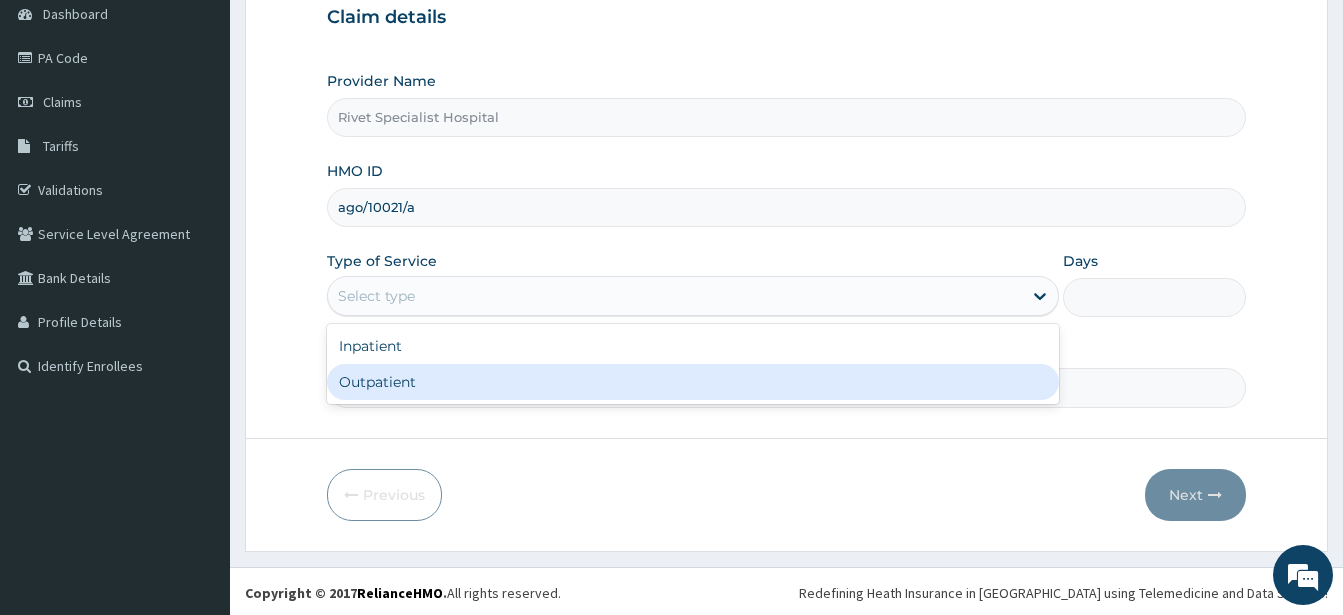 click on "Outpatient" at bounding box center [693, 382] 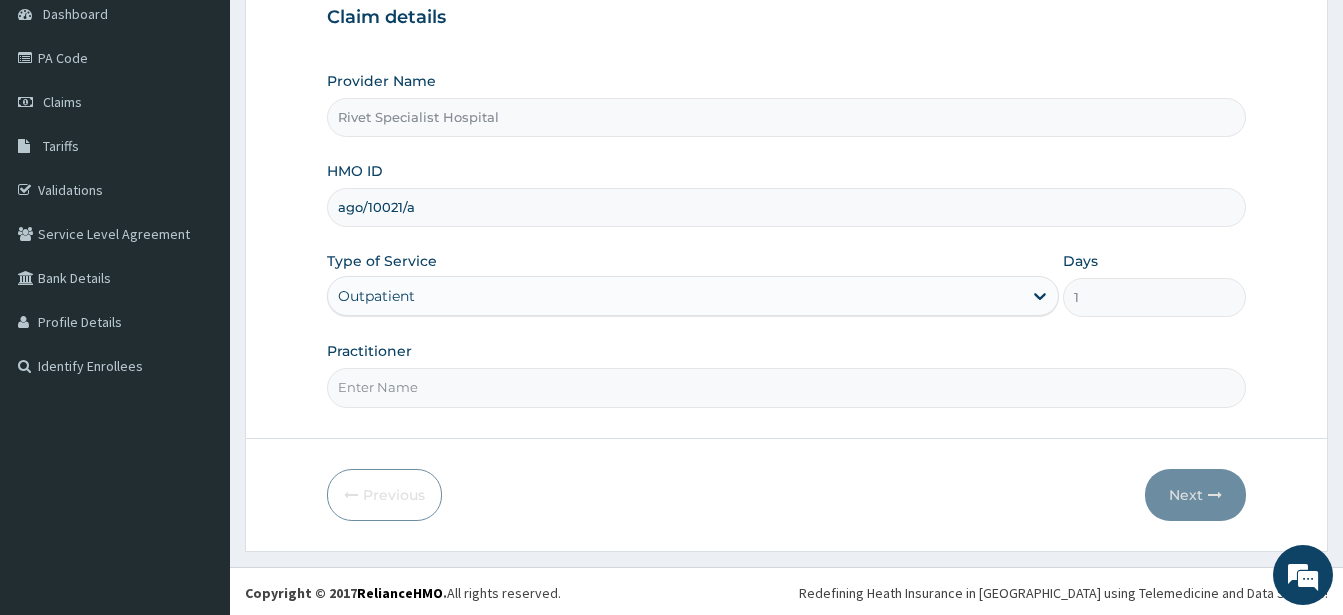 click on "Step  1  of 2 Claim details Provider Name Rivet Specialist Hospital HMO ID ago/10021/a Type of Service Outpatient Days 1 Practitioner     Previous   Next" at bounding box center (786, 226) 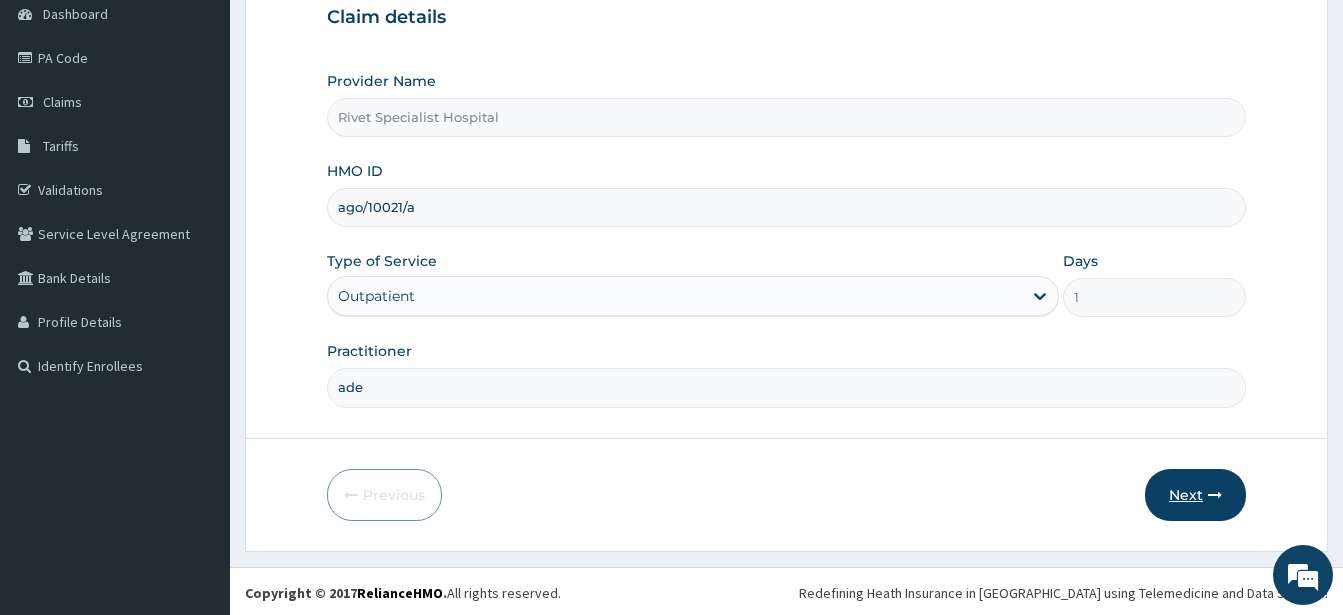type on "ade" 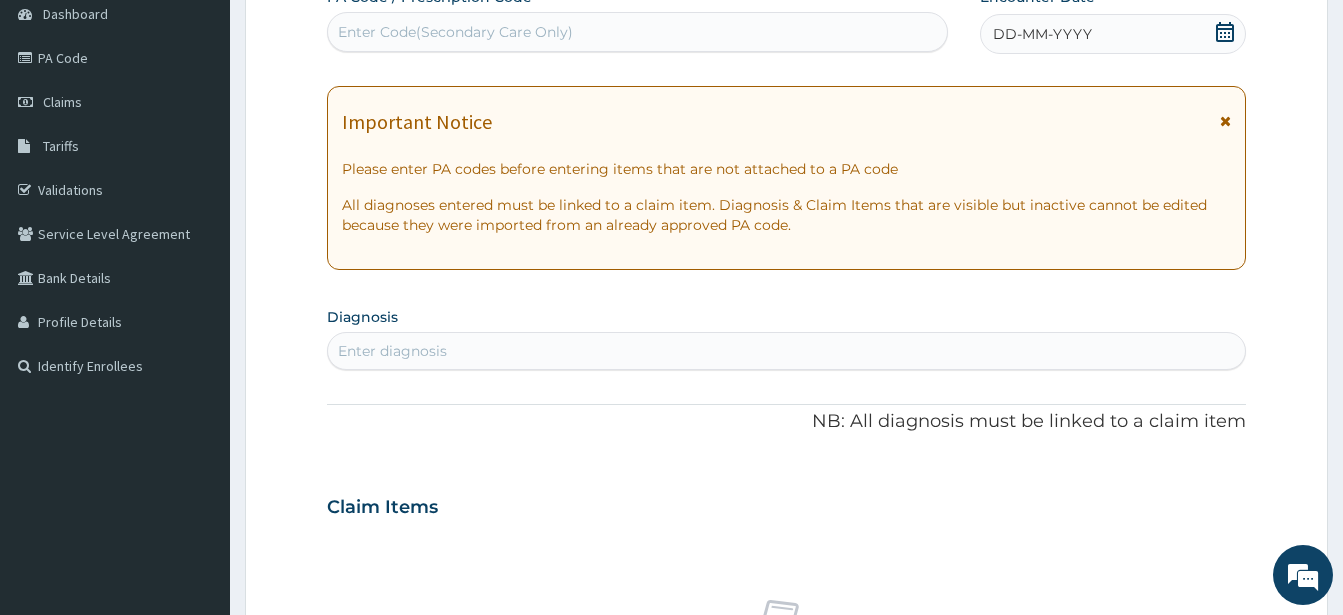 click on "Enter Code(Secondary Care Only)" at bounding box center (637, 32) 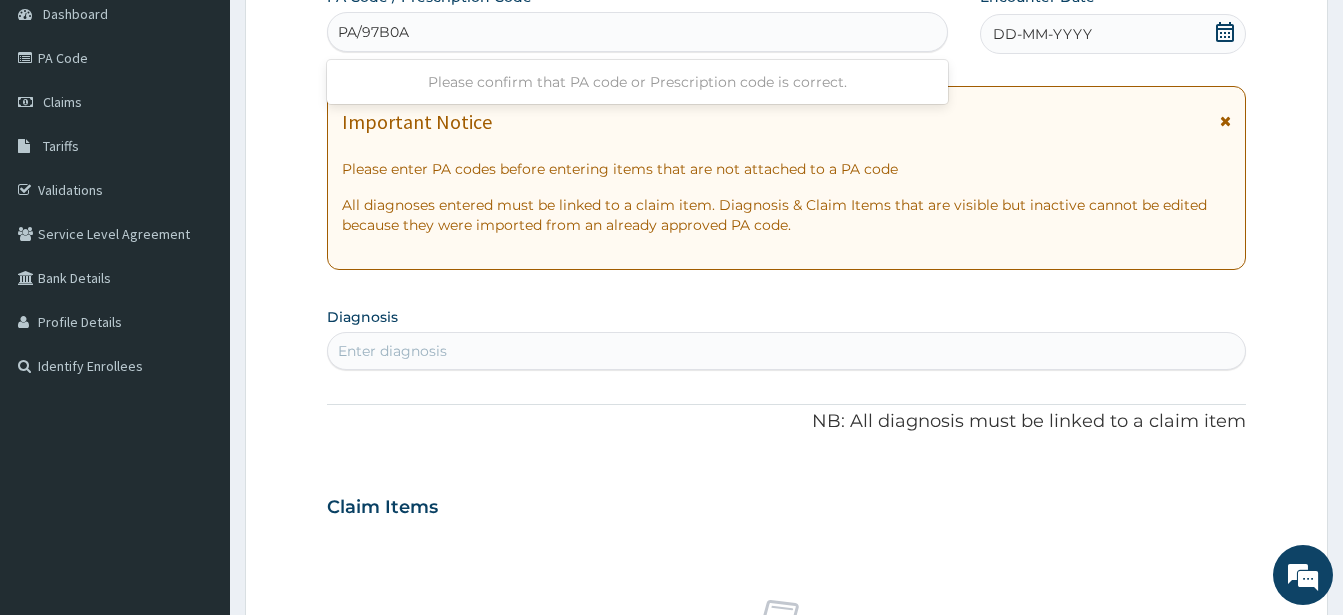 type on "PA/97B0A2" 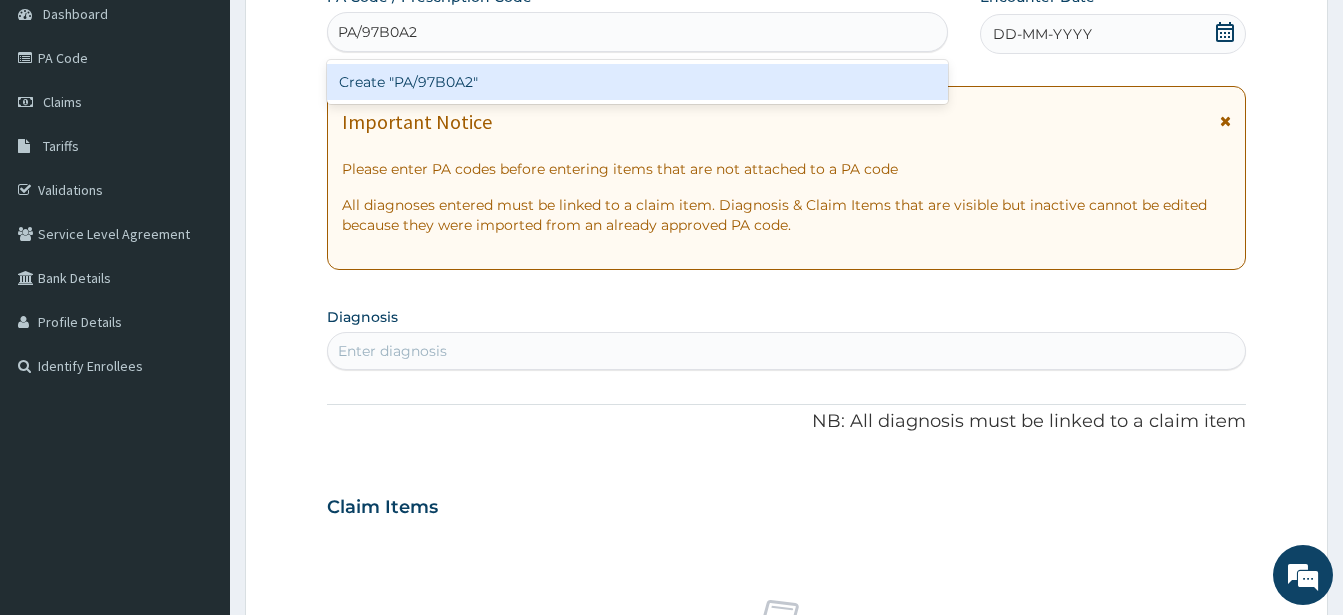 click on "Create "PA/97B0A2"" at bounding box center (637, 82) 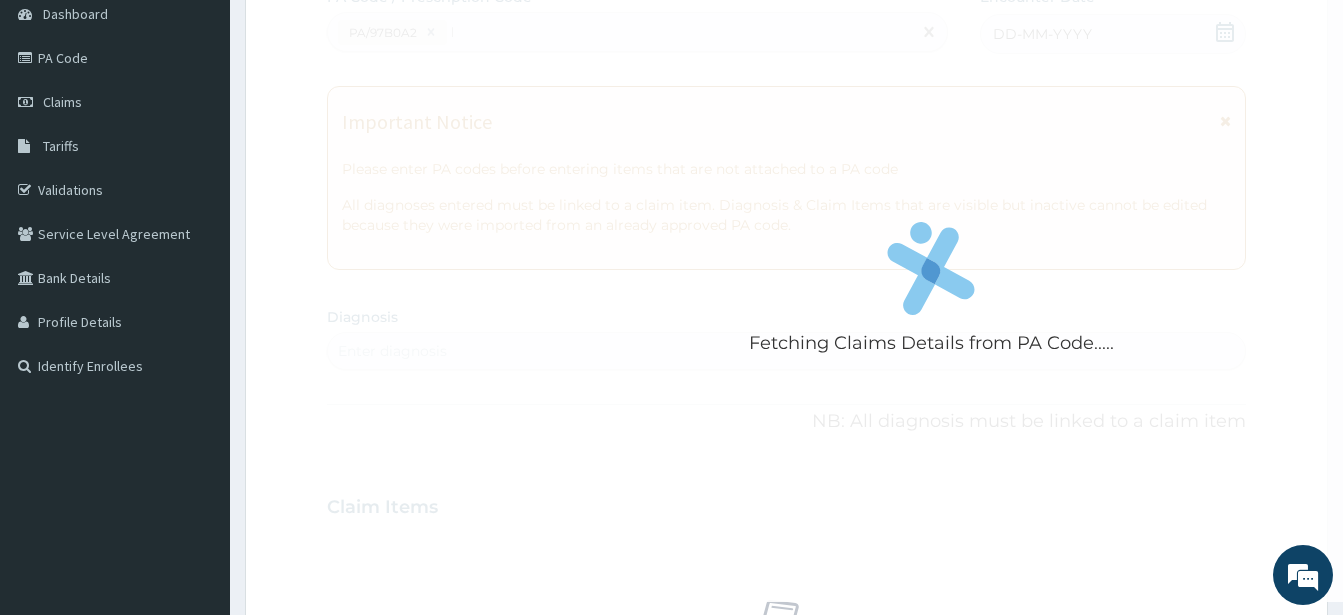 type 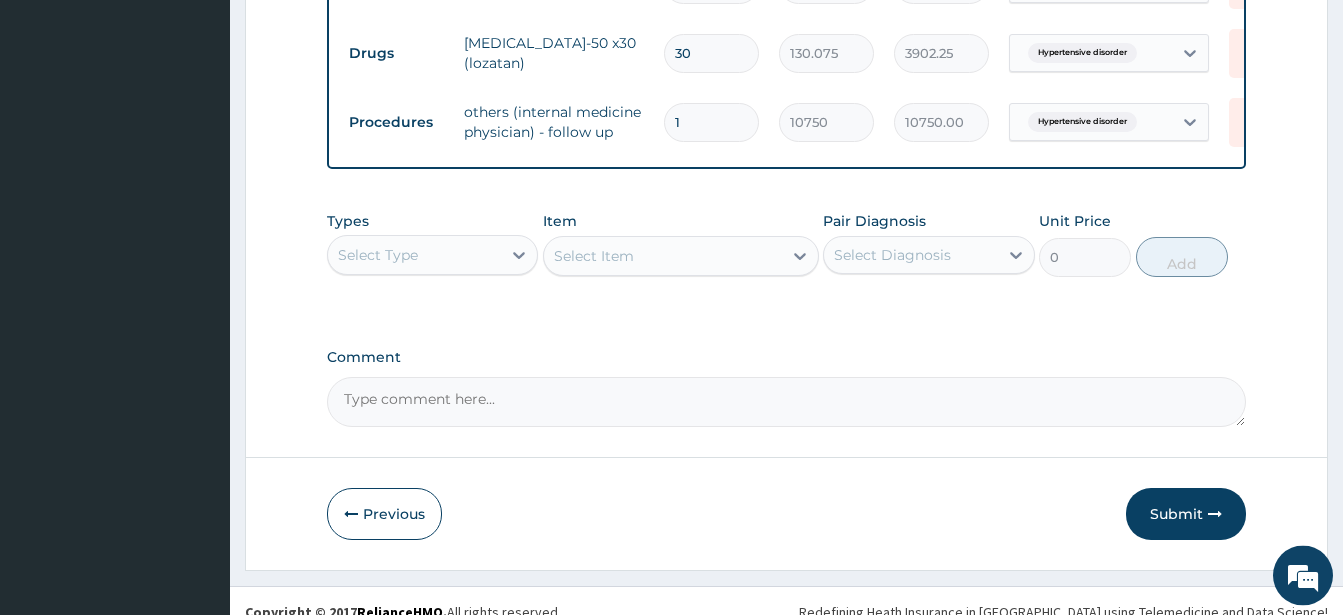 scroll, scrollTop: 885, scrollLeft: 0, axis: vertical 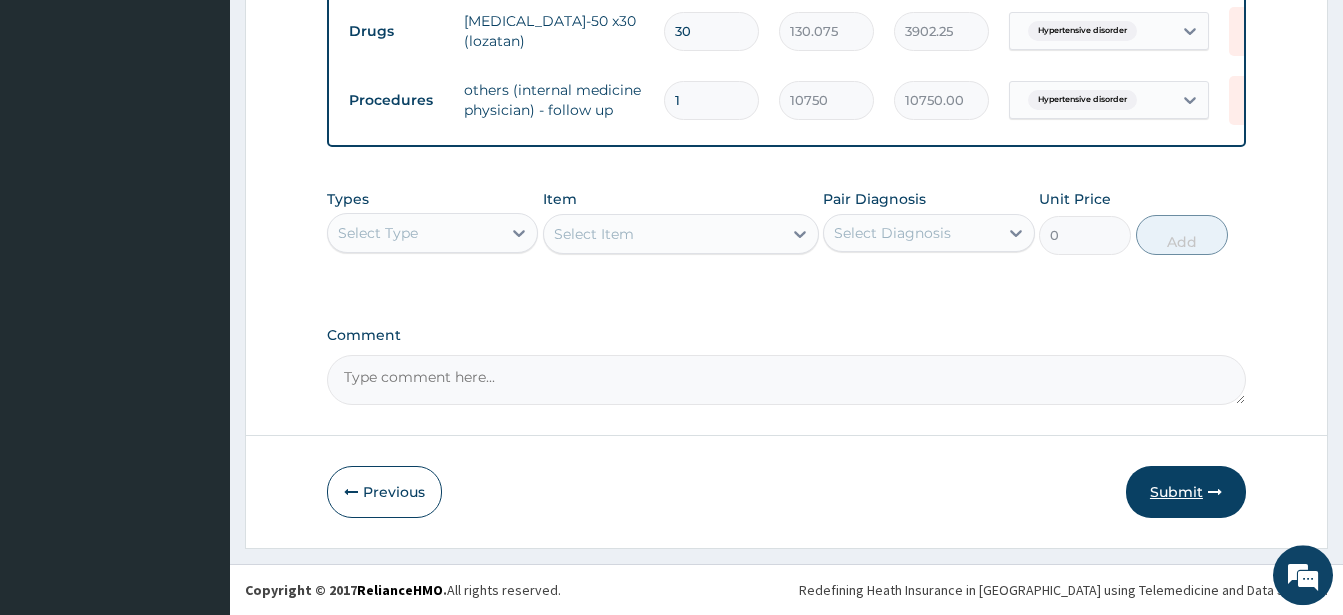 click on "Submit" at bounding box center (1186, 492) 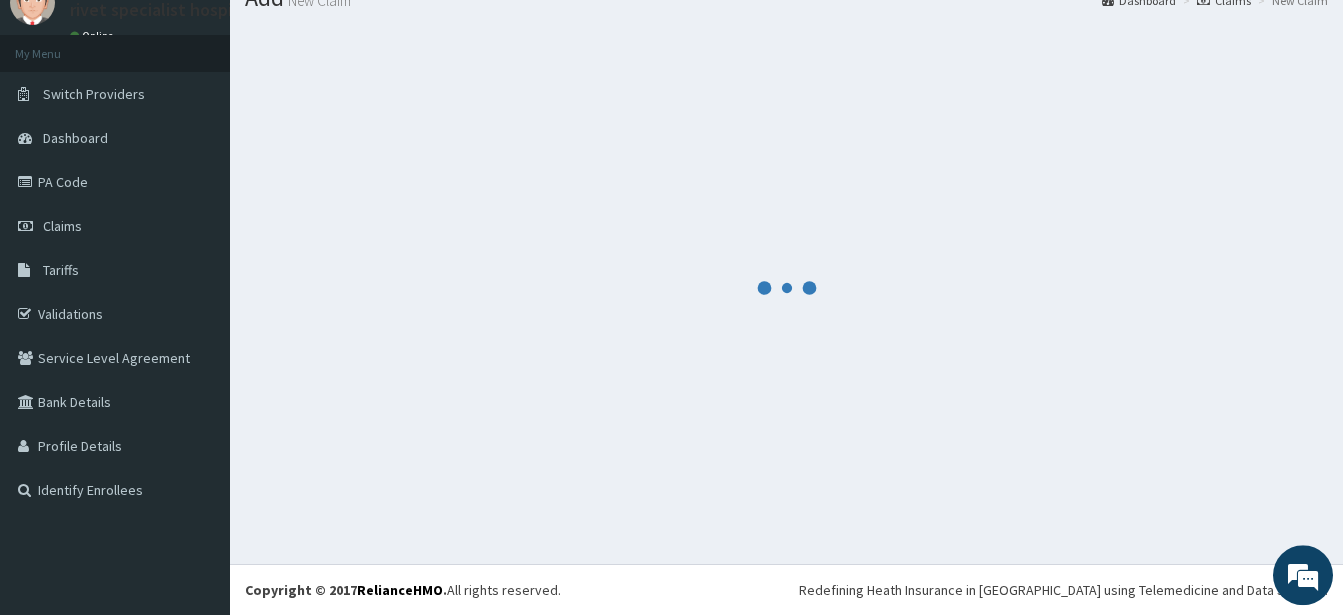 scroll, scrollTop: 80, scrollLeft: 0, axis: vertical 